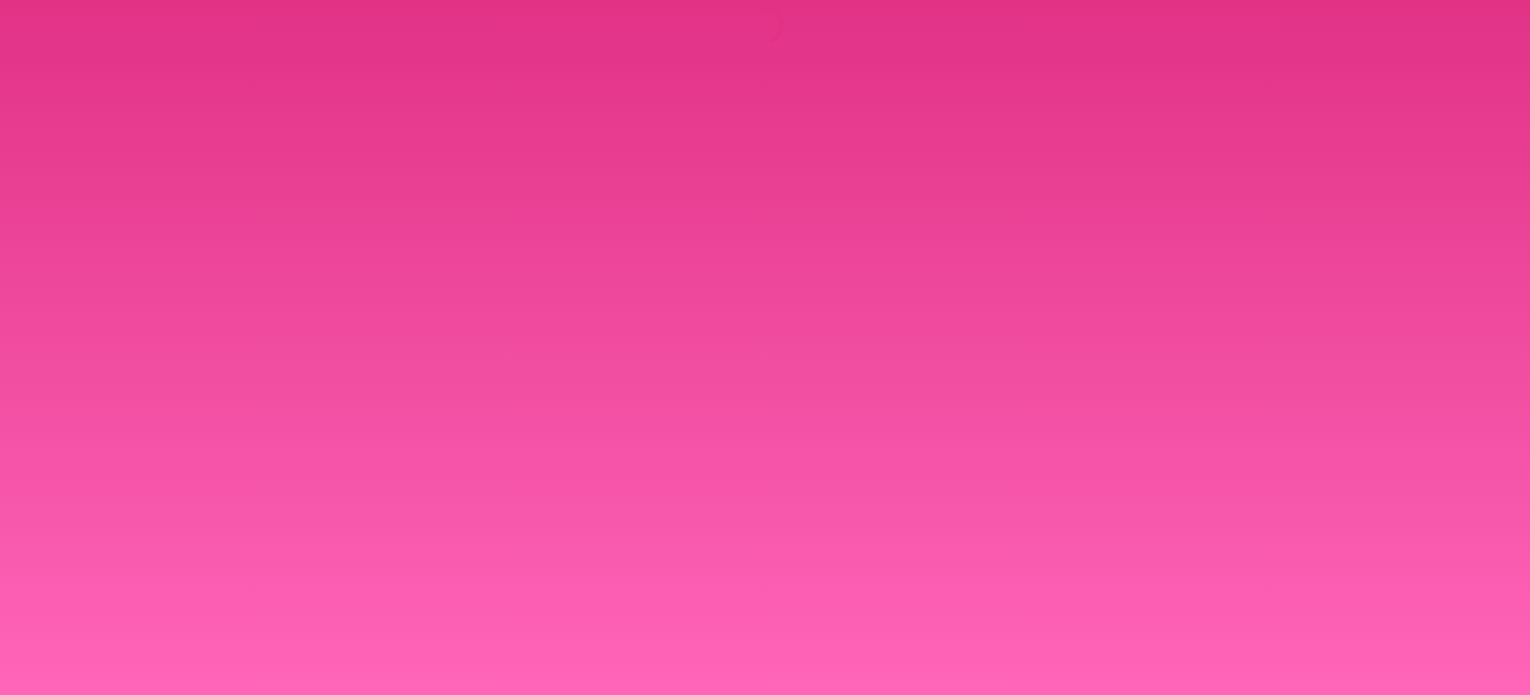 scroll, scrollTop: 0, scrollLeft: 0, axis: both 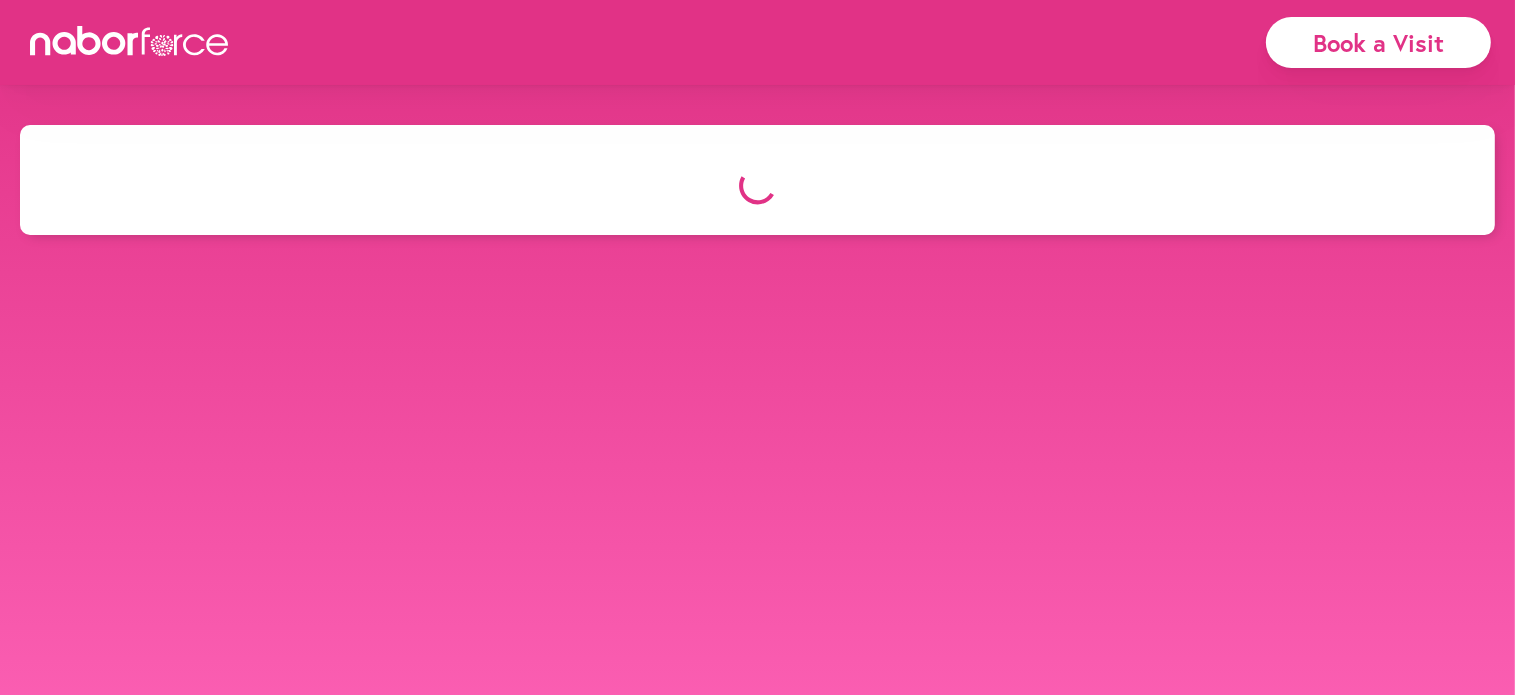select on "*" 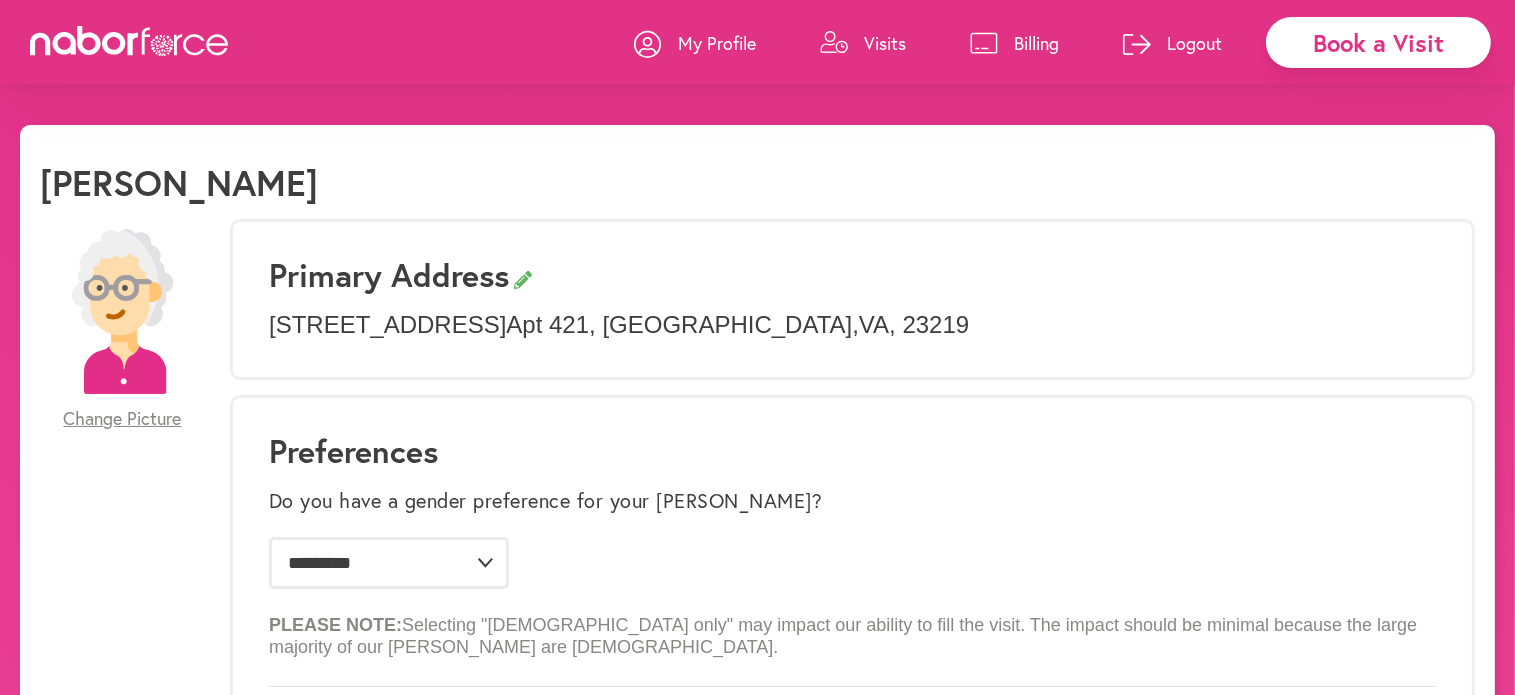 click on "Visits" at bounding box center [885, 43] 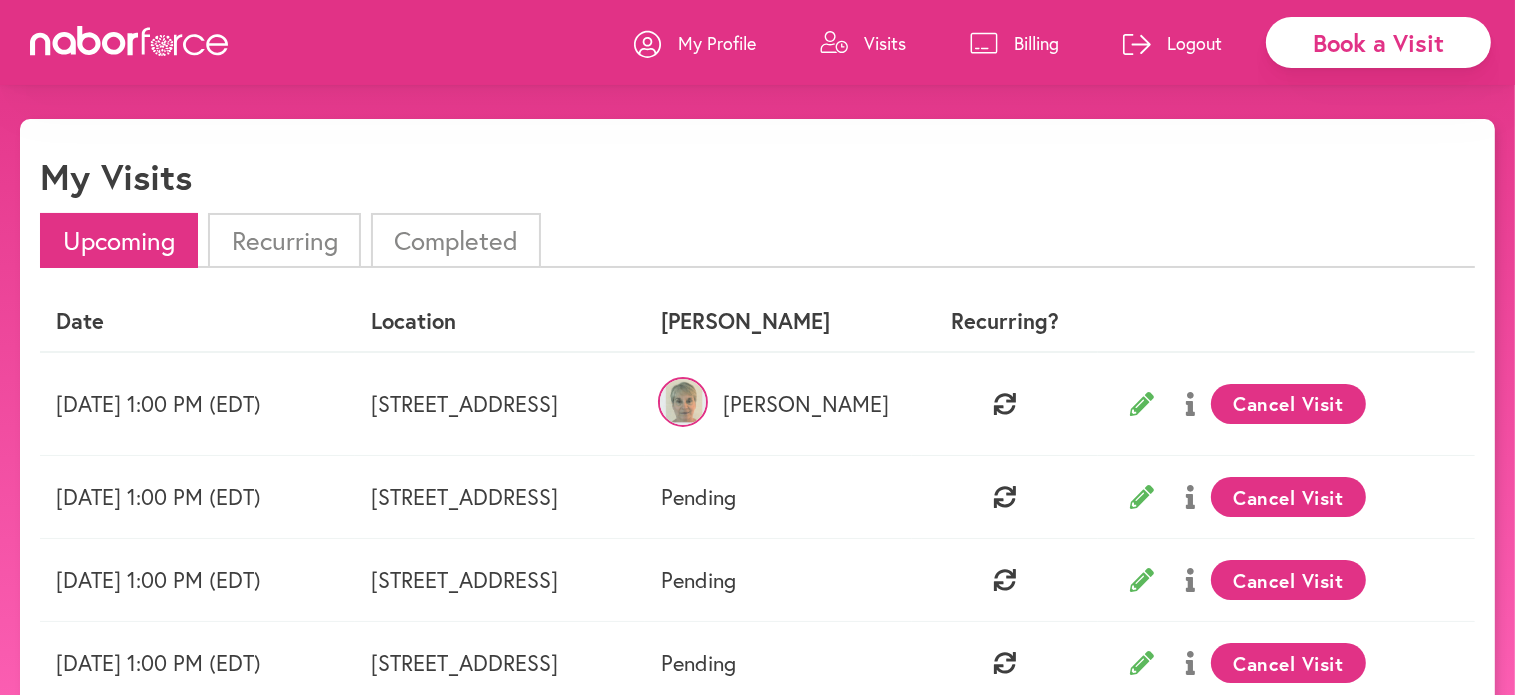 scroll, scrollTop: 0, scrollLeft: 0, axis: both 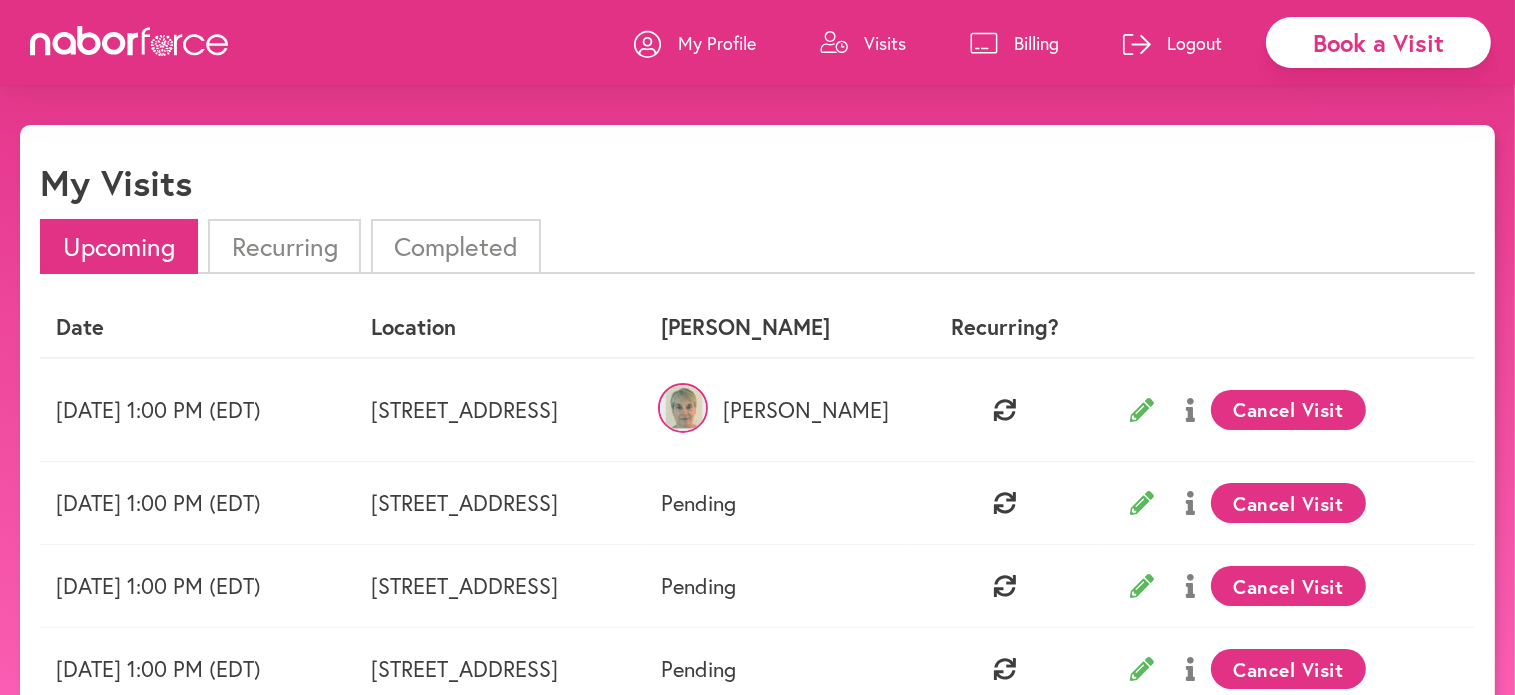 click 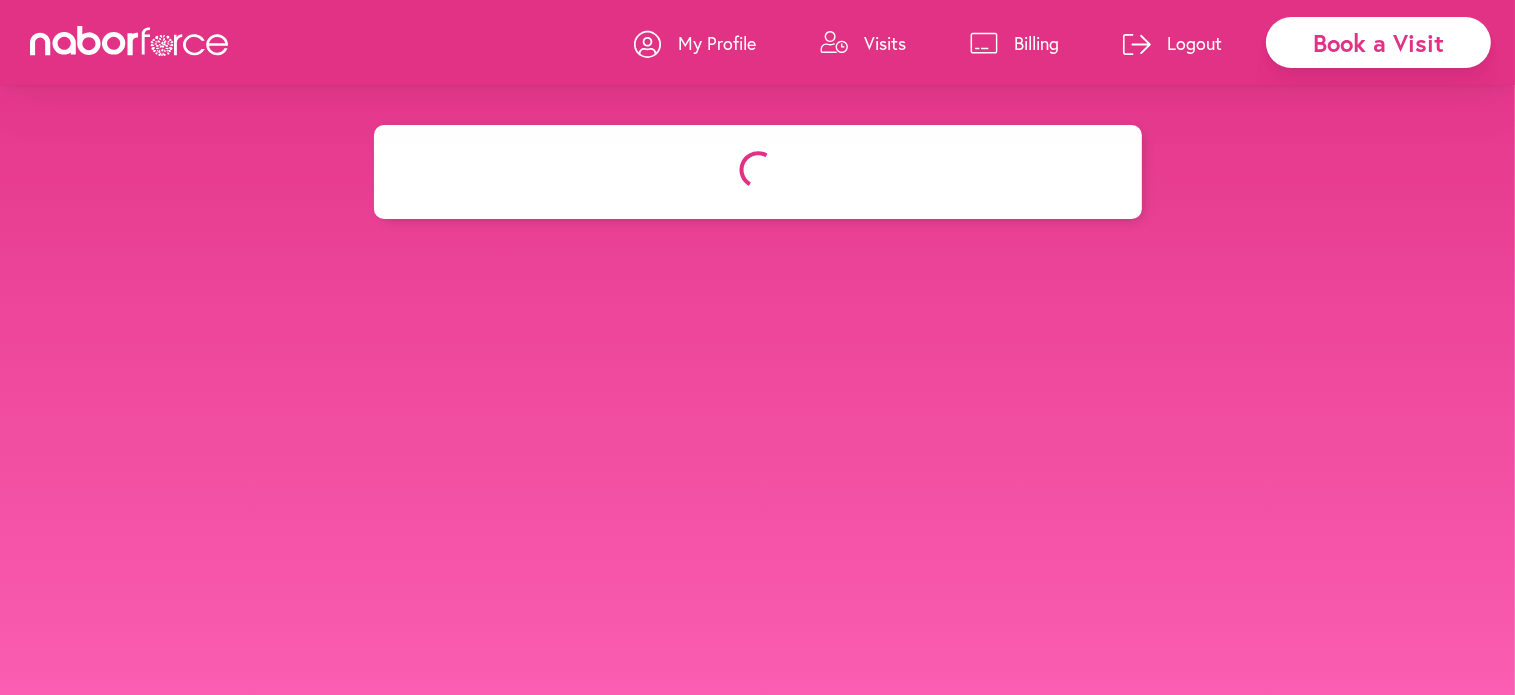 select on "*******" 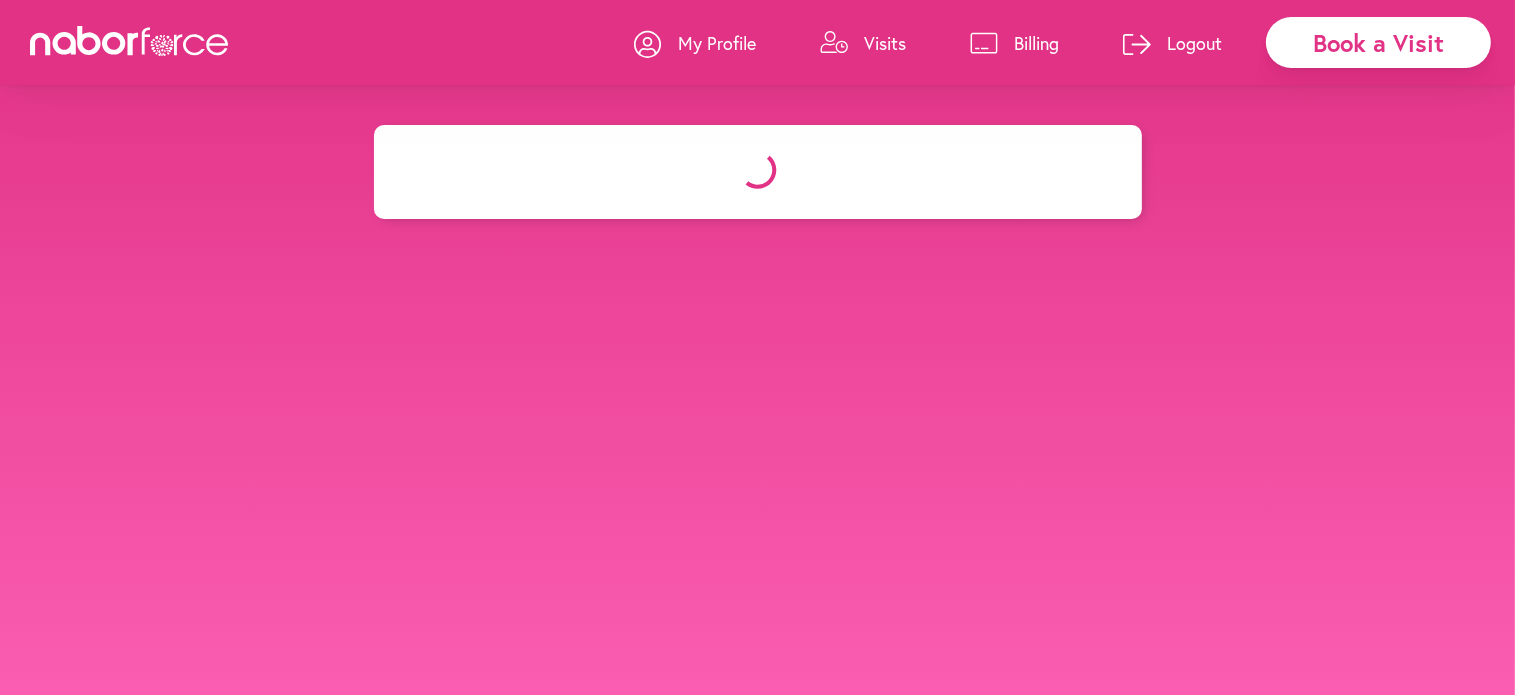 select on "***" 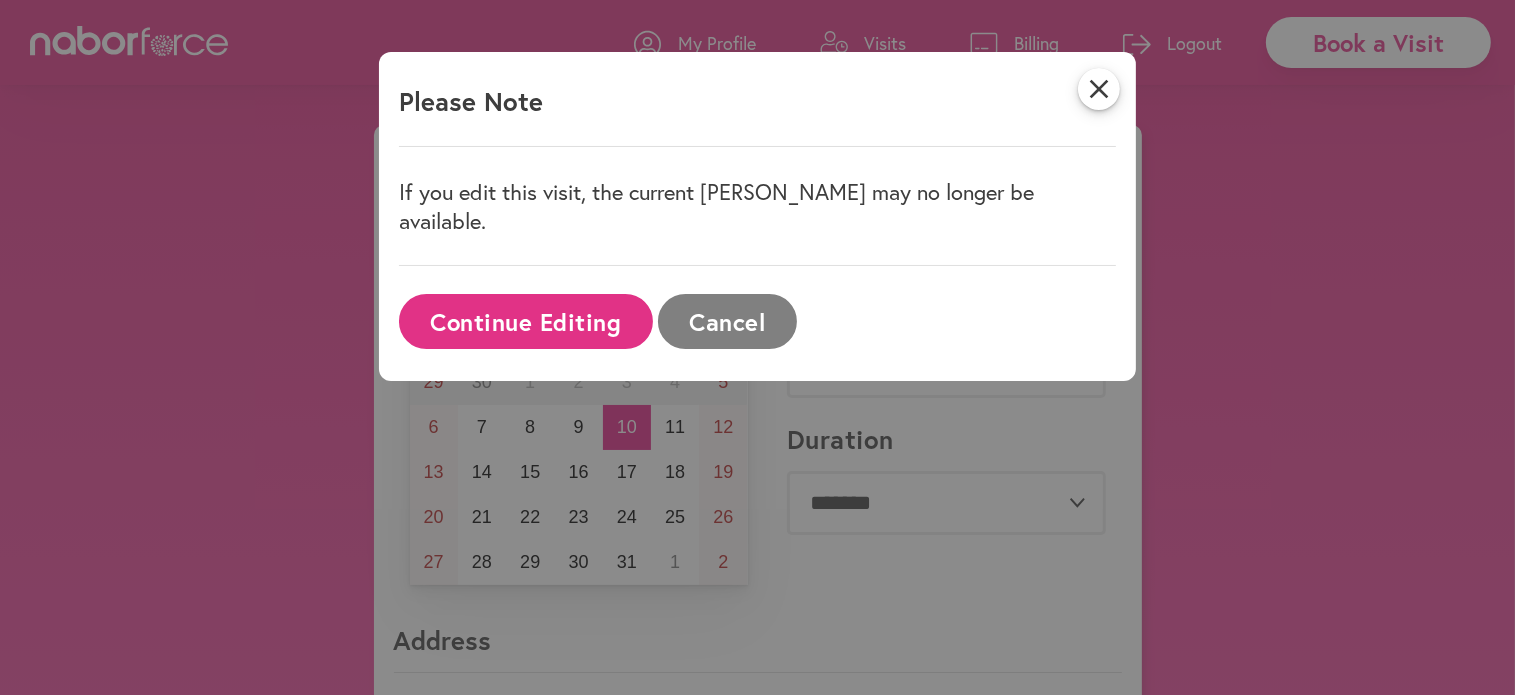 click on "Continue Editing" at bounding box center [526, 321] 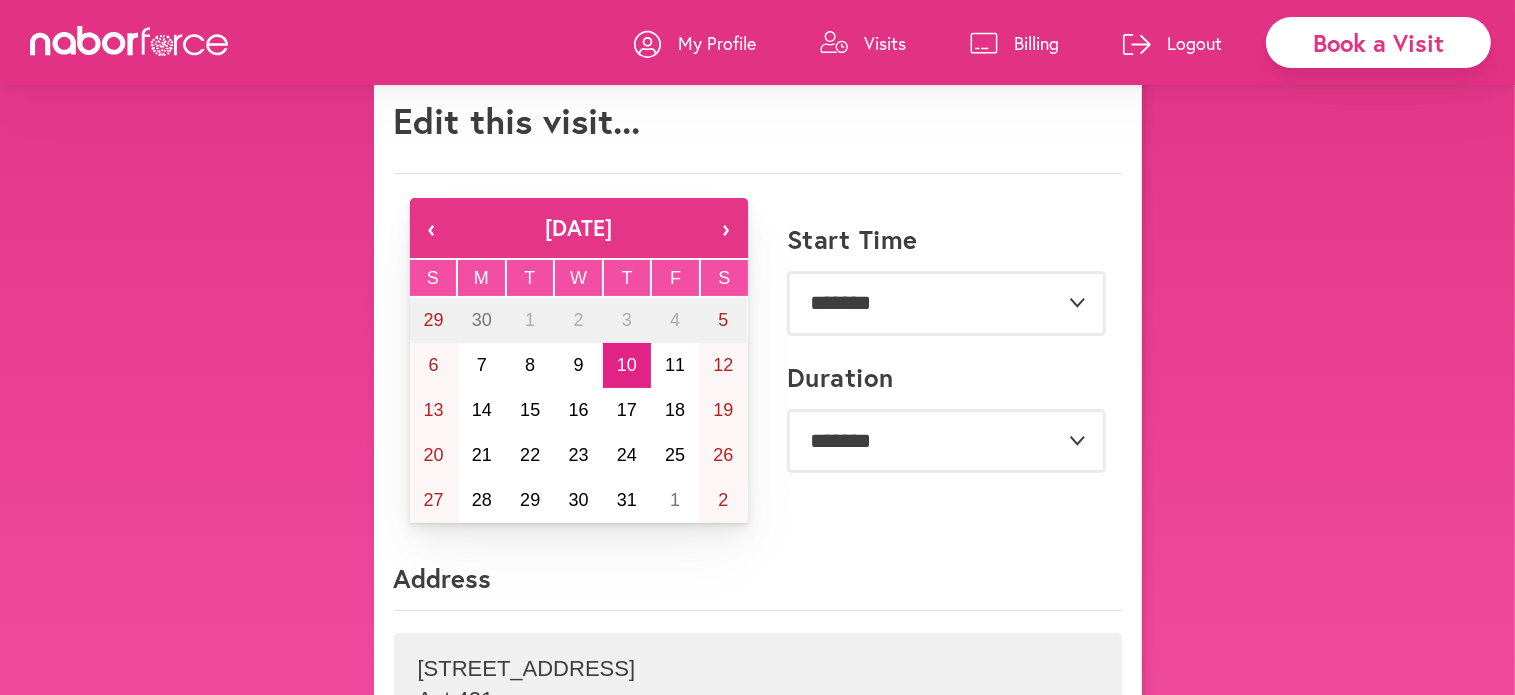 scroll, scrollTop: 64, scrollLeft: 0, axis: vertical 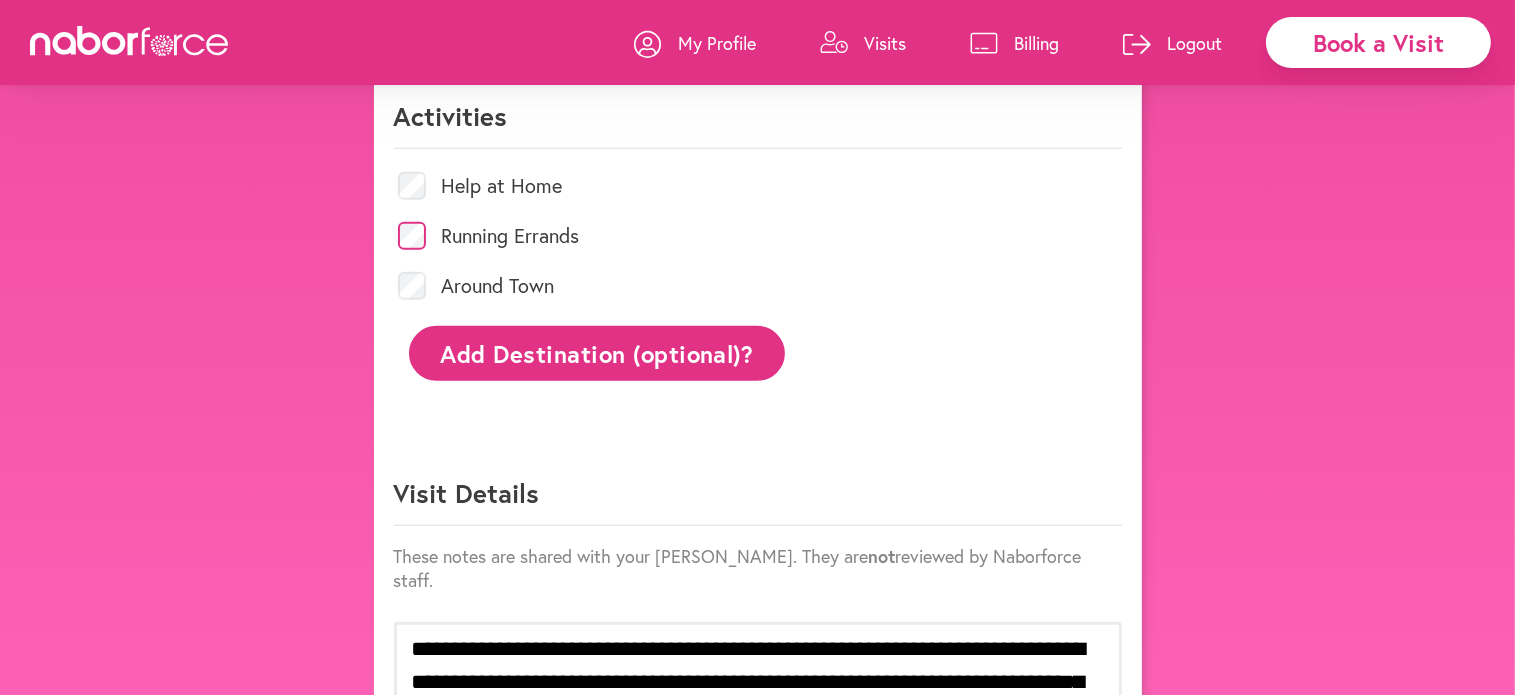 click on "Add Destination (optional)?" 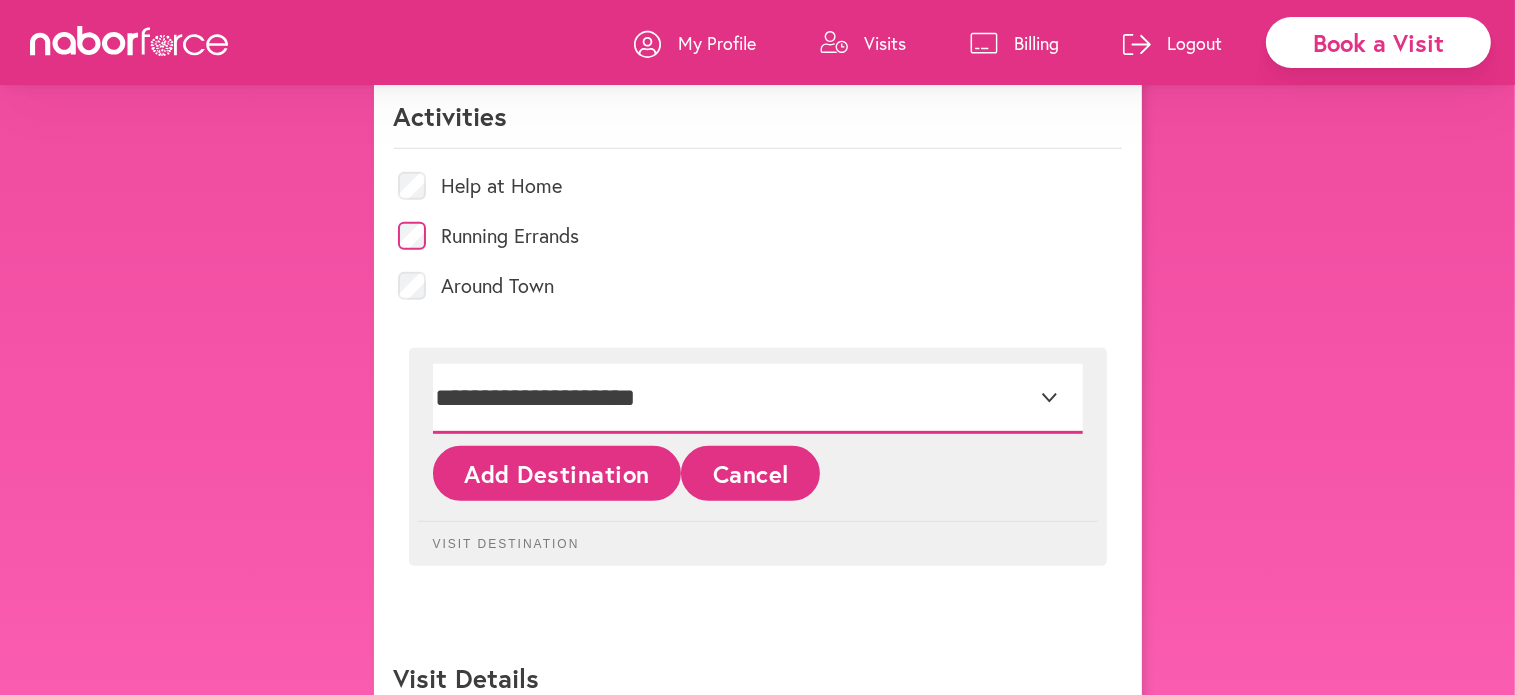 click on "**********" at bounding box center [758, 399] 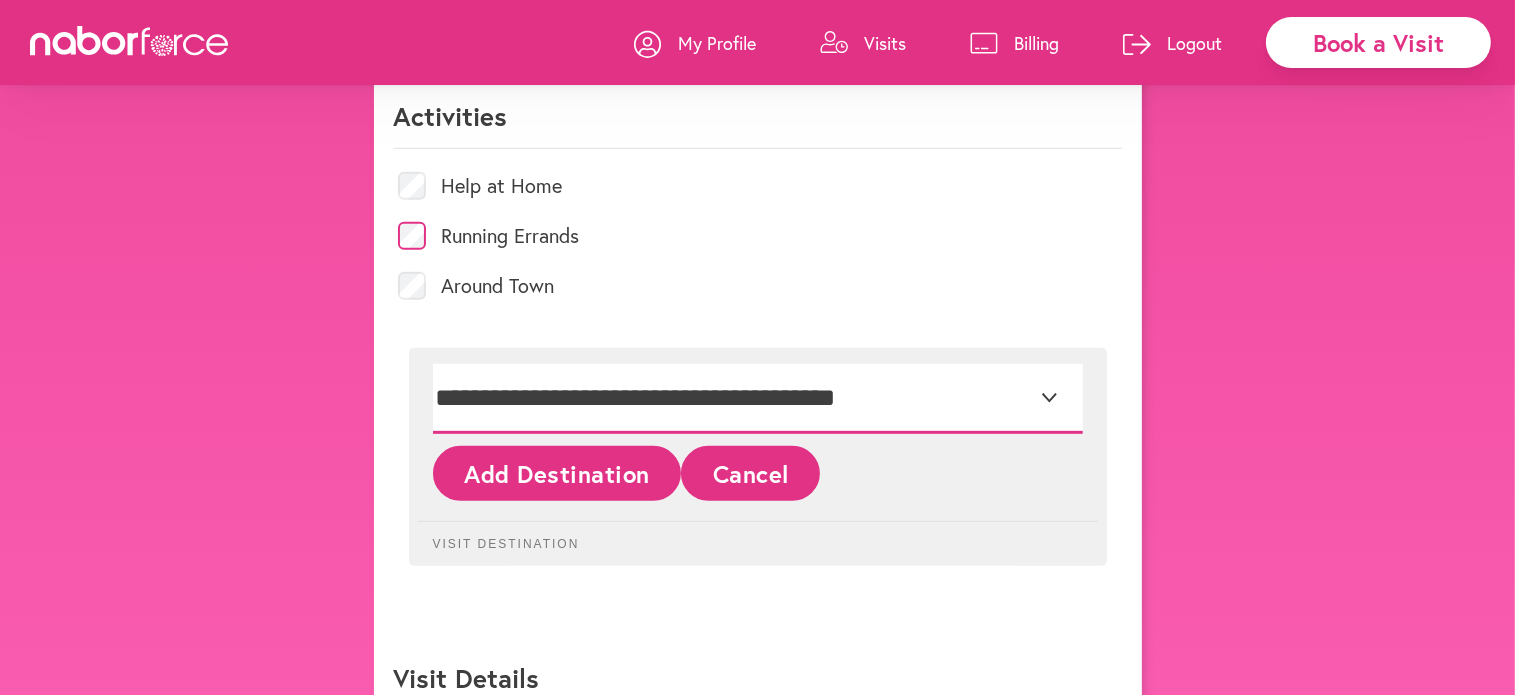 click on "**********" at bounding box center [758, 399] 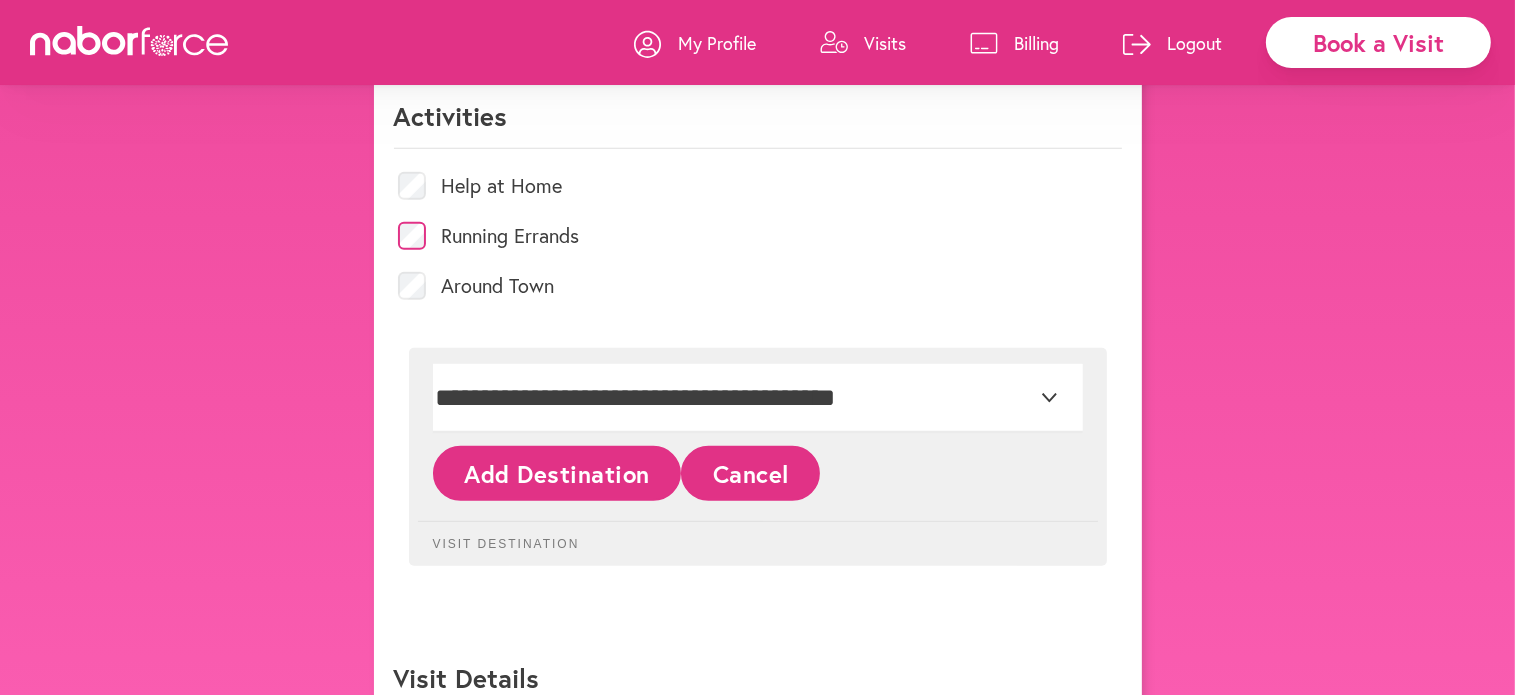 click on "Add Destination" 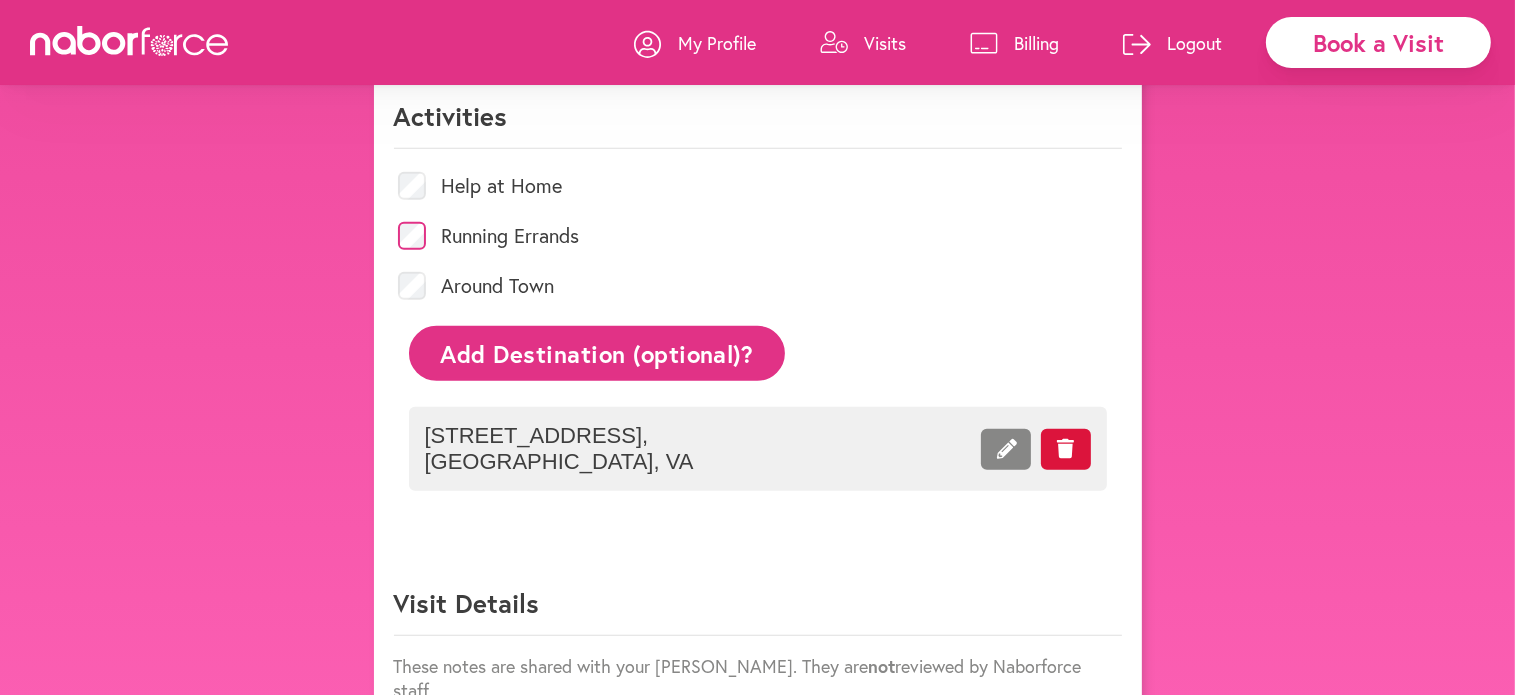 scroll, scrollTop: 1053, scrollLeft: 0, axis: vertical 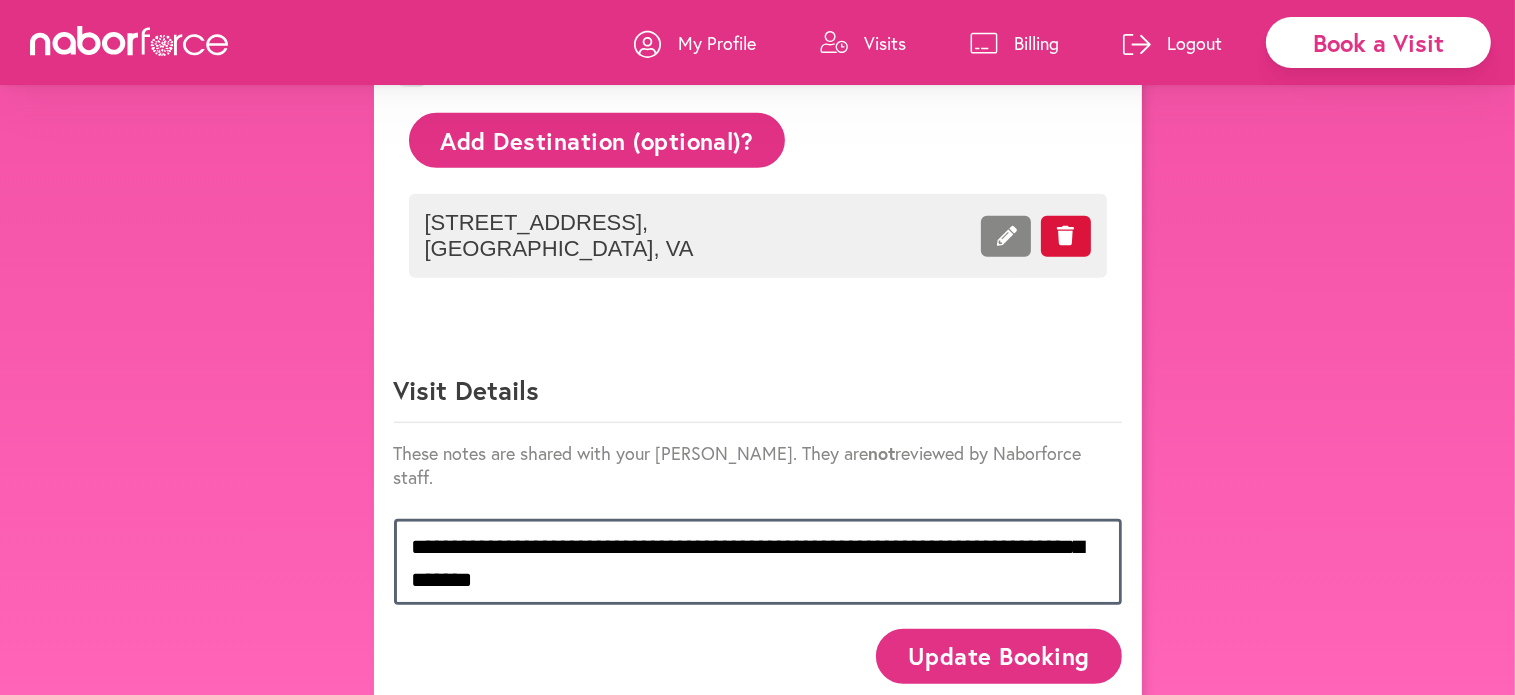 drag, startPoint x: 410, startPoint y: 506, endPoint x: 642, endPoint y: 558, distance: 237.75618 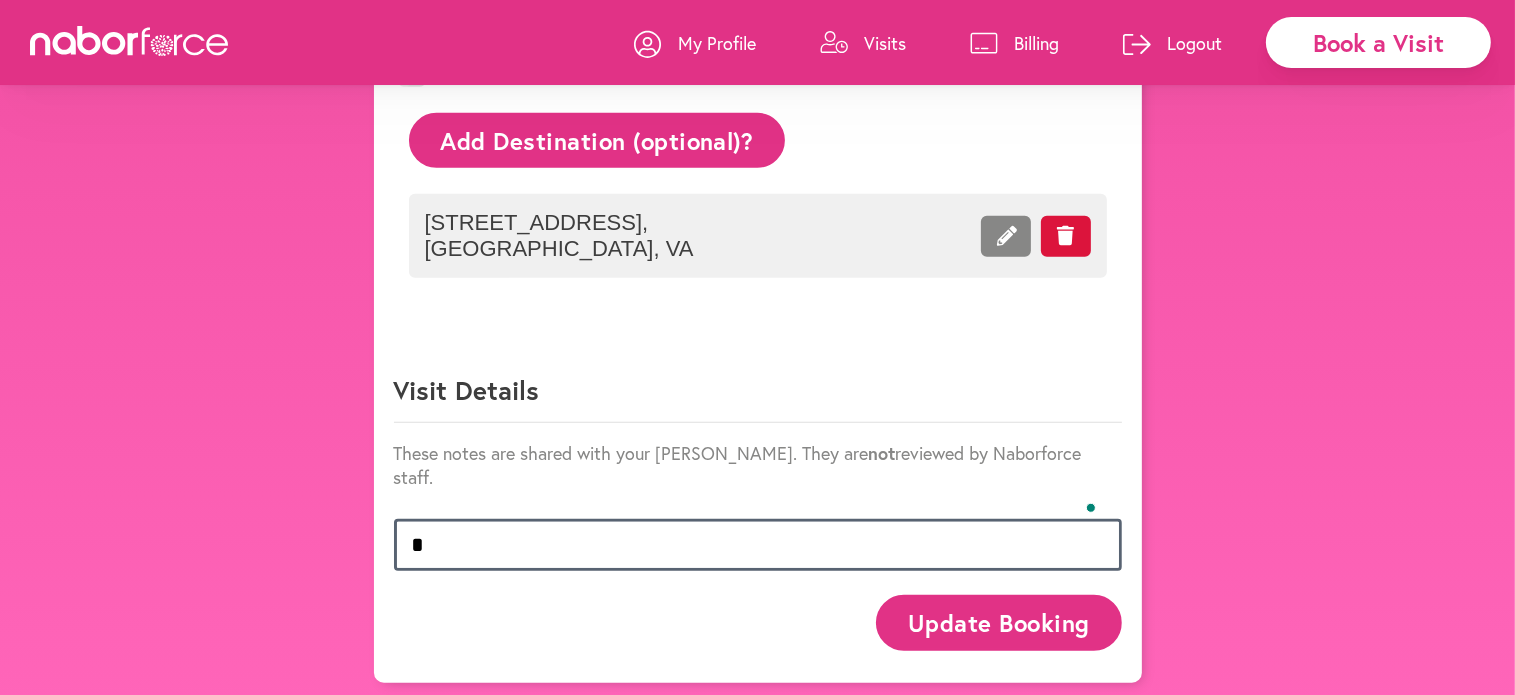 scroll, scrollTop: 1020, scrollLeft: 0, axis: vertical 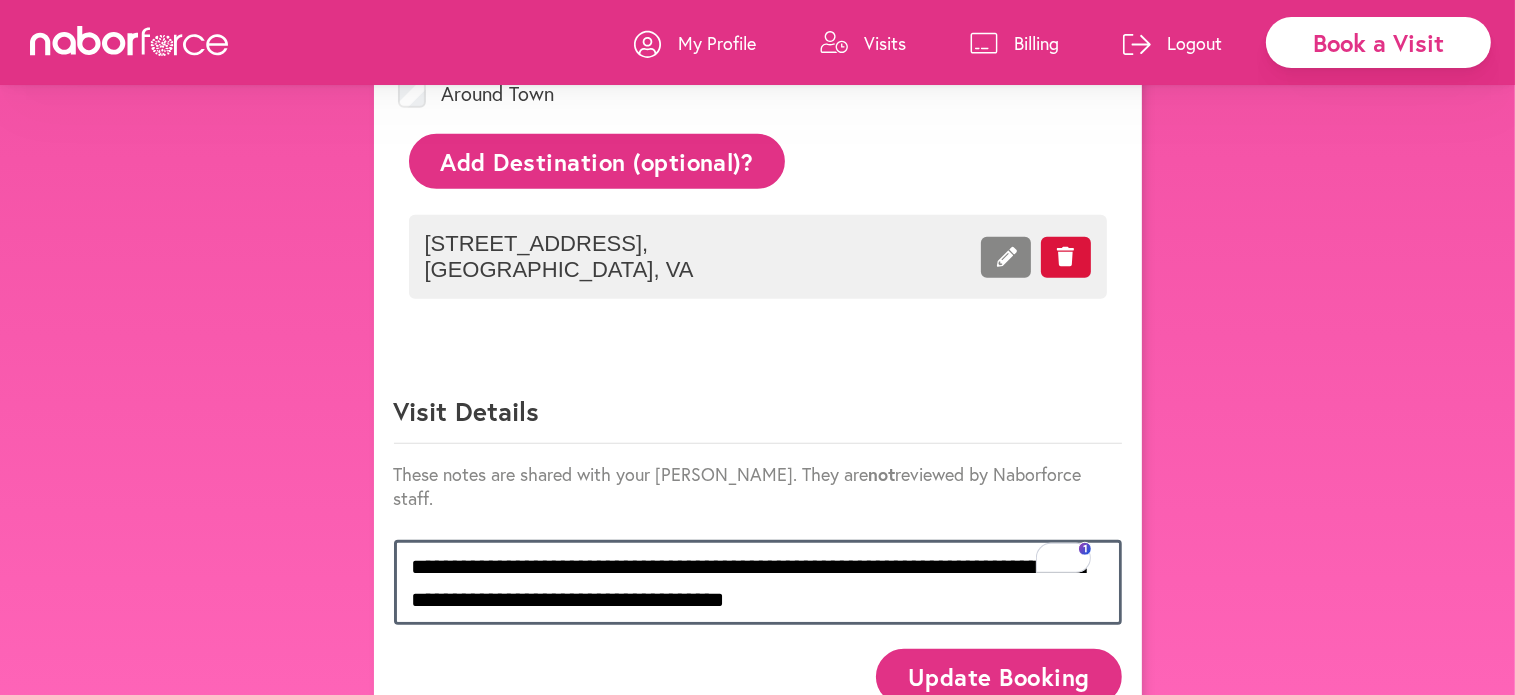 type on "**********" 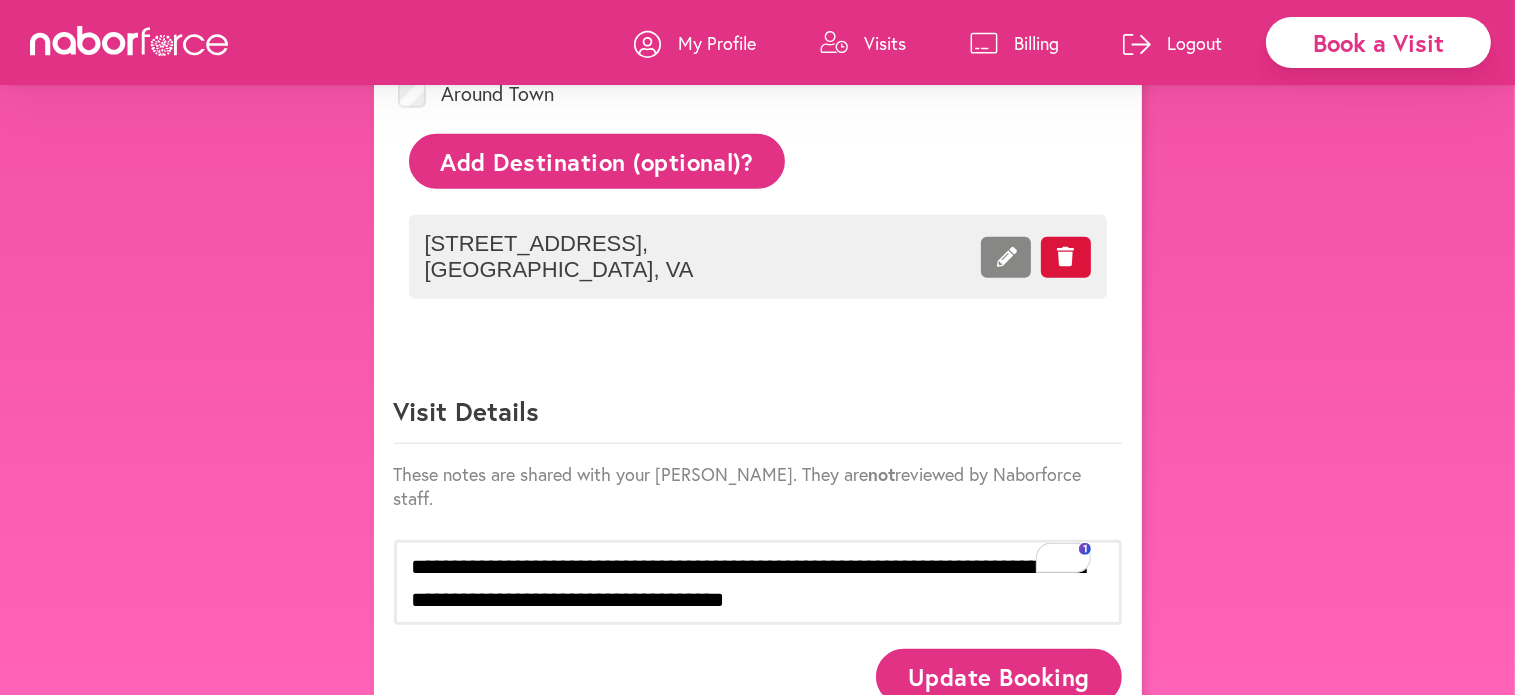 click on "Update Booking" at bounding box center [998, 676] 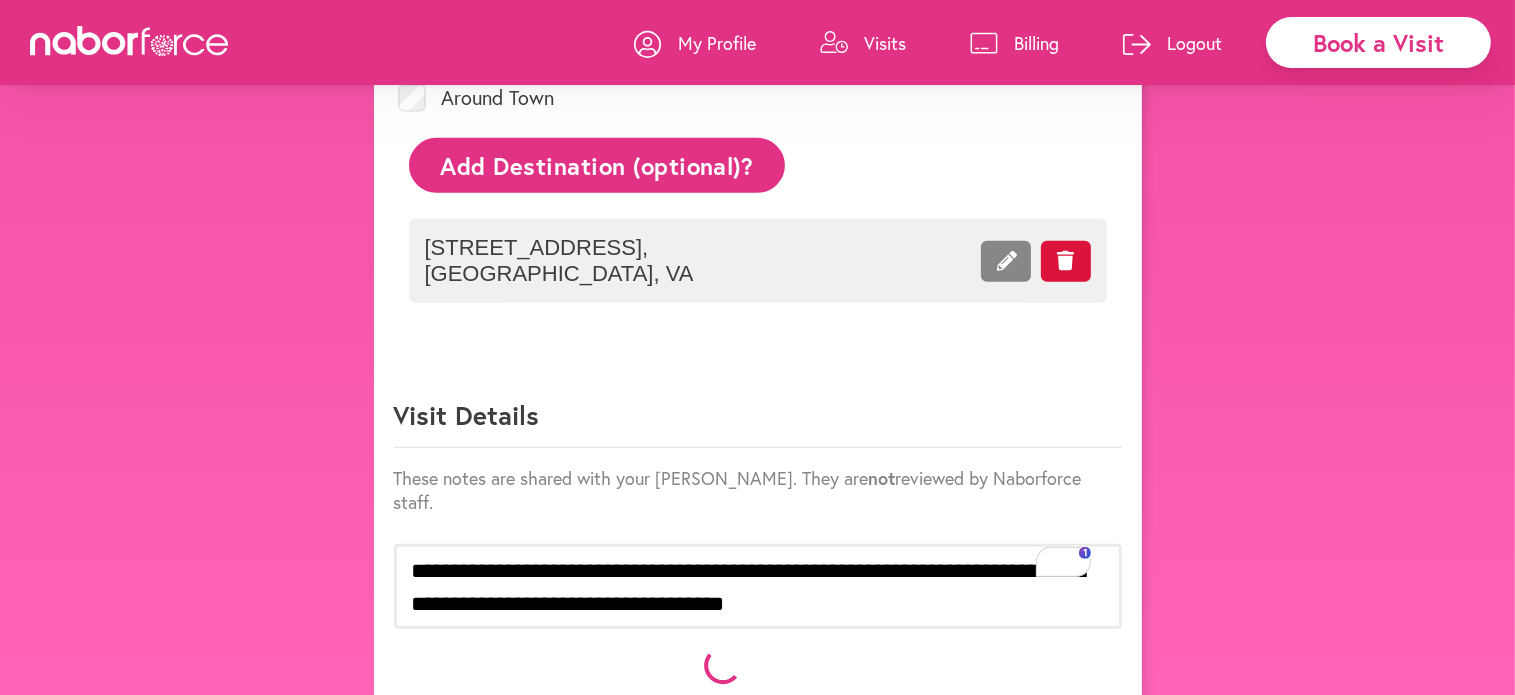 scroll, scrollTop: 1032, scrollLeft: 0, axis: vertical 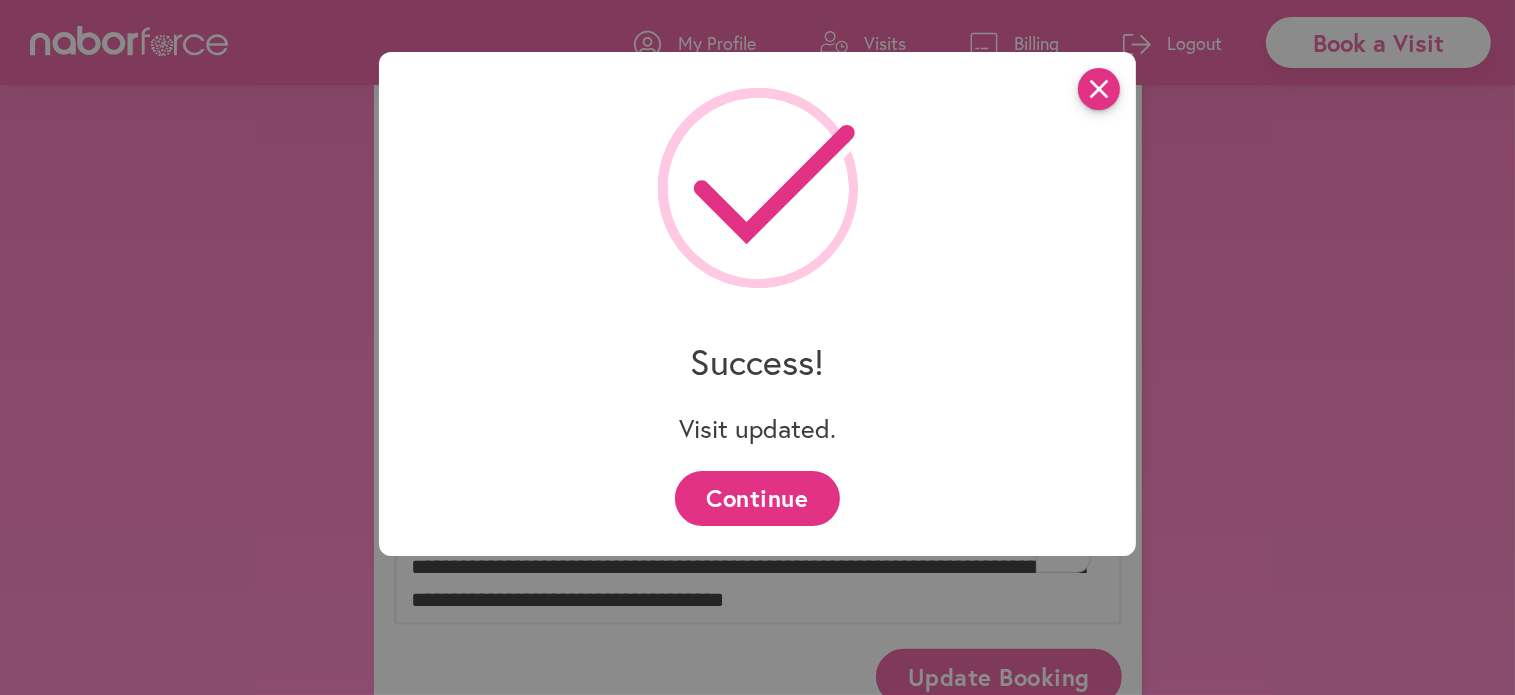 click on "close" at bounding box center [1099, 89] 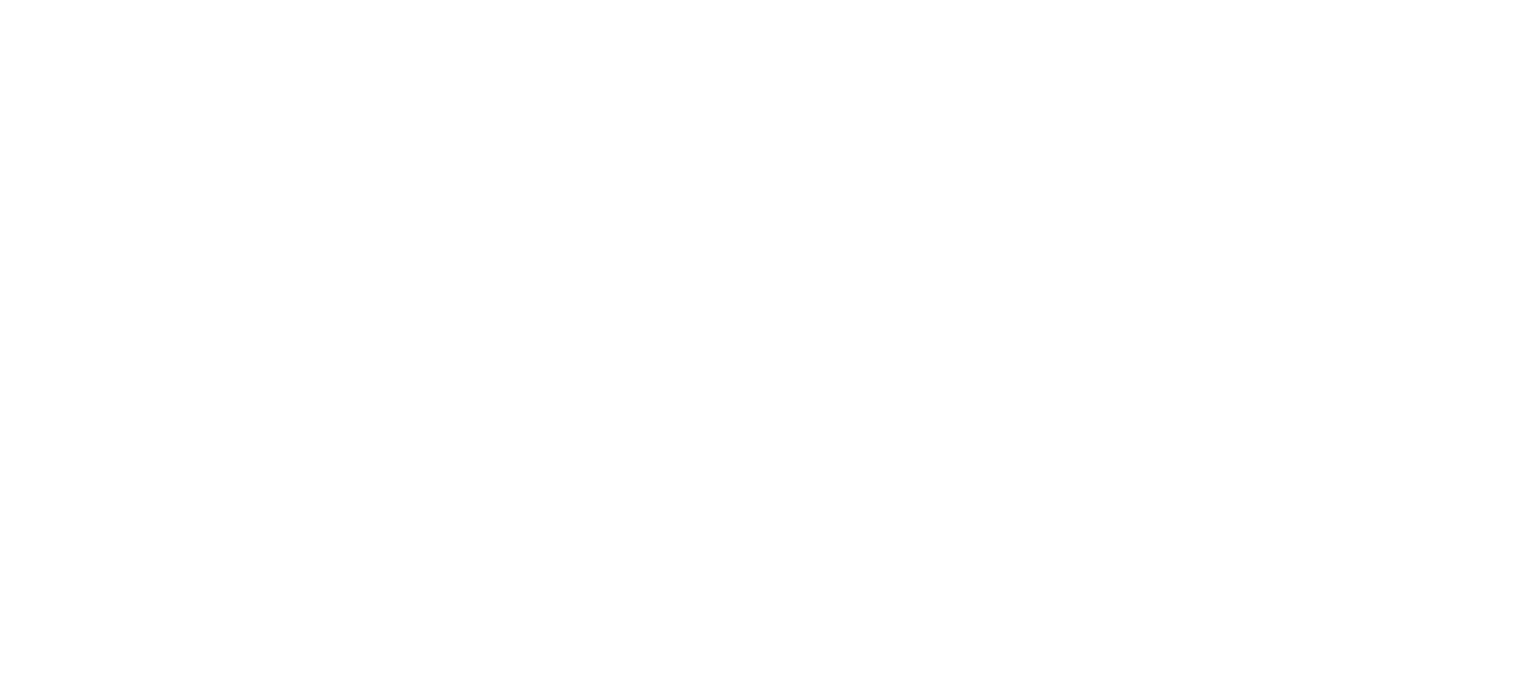 scroll, scrollTop: 0, scrollLeft: 0, axis: both 